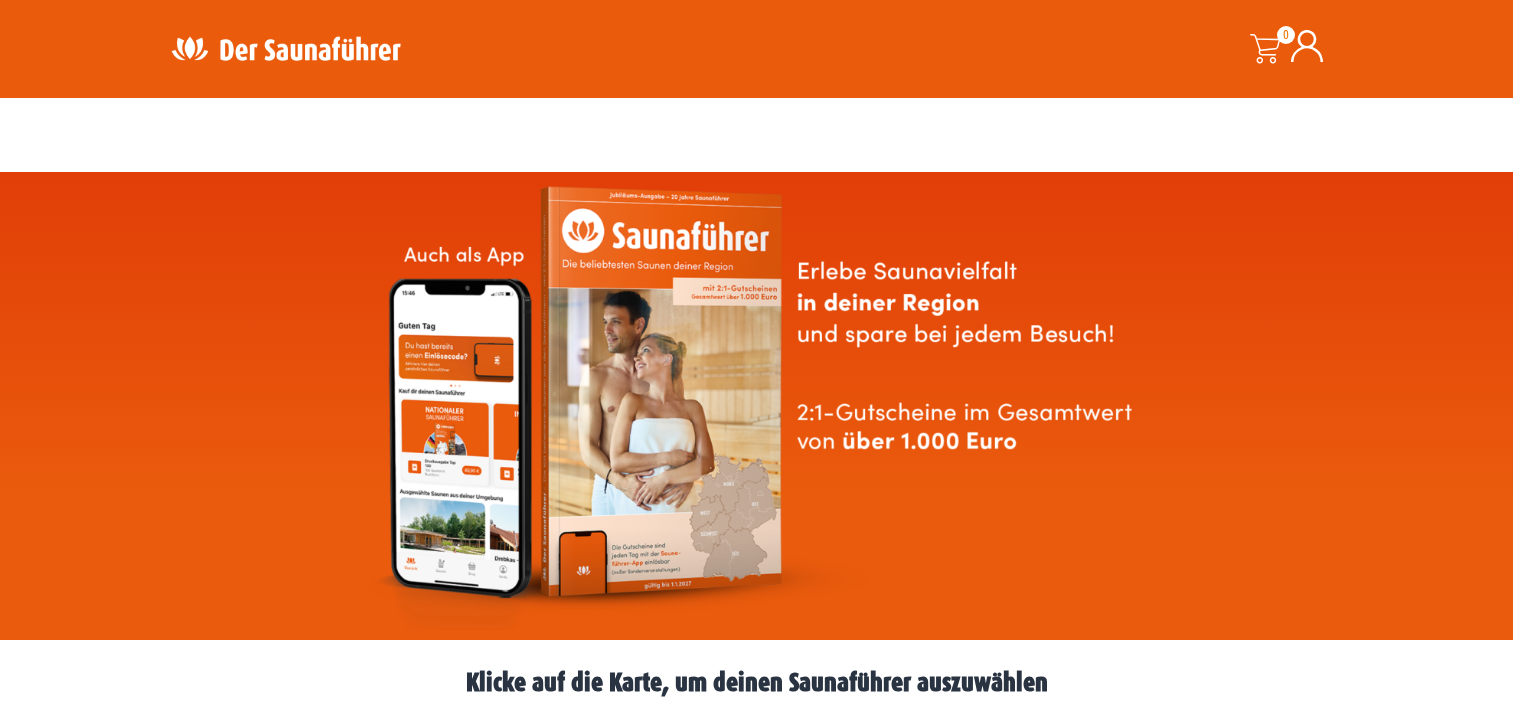 scroll, scrollTop: 100, scrollLeft: 0, axis: vertical 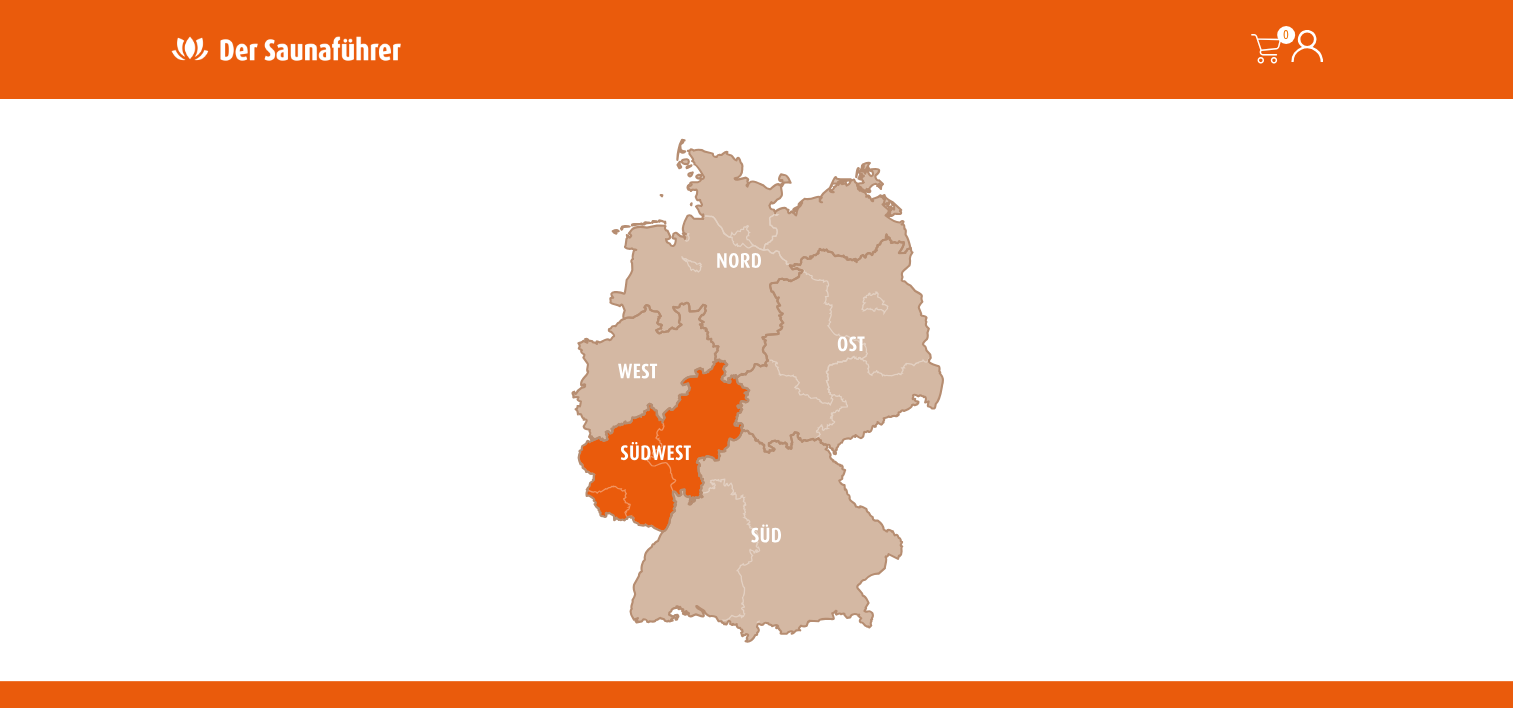 click 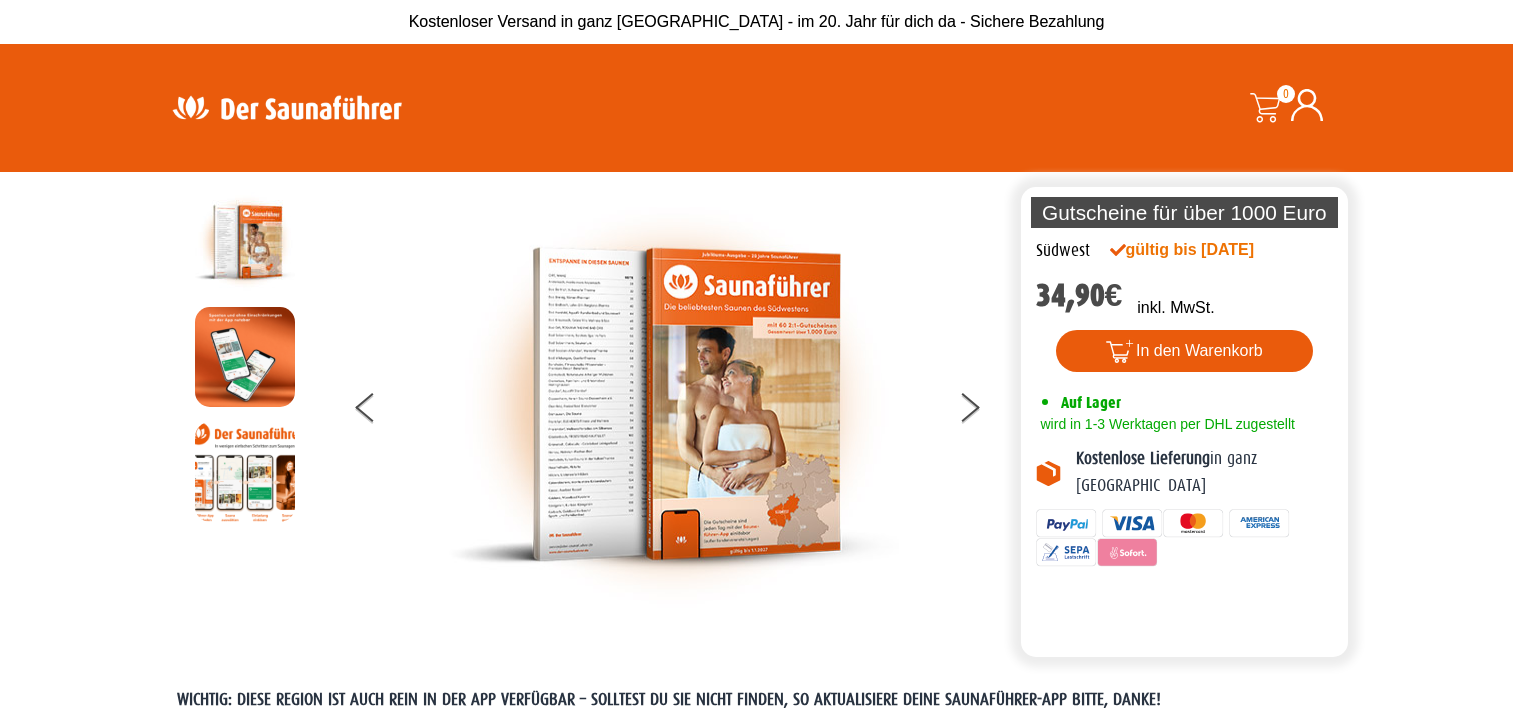 scroll, scrollTop: 0, scrollLeft: 0, axis: both 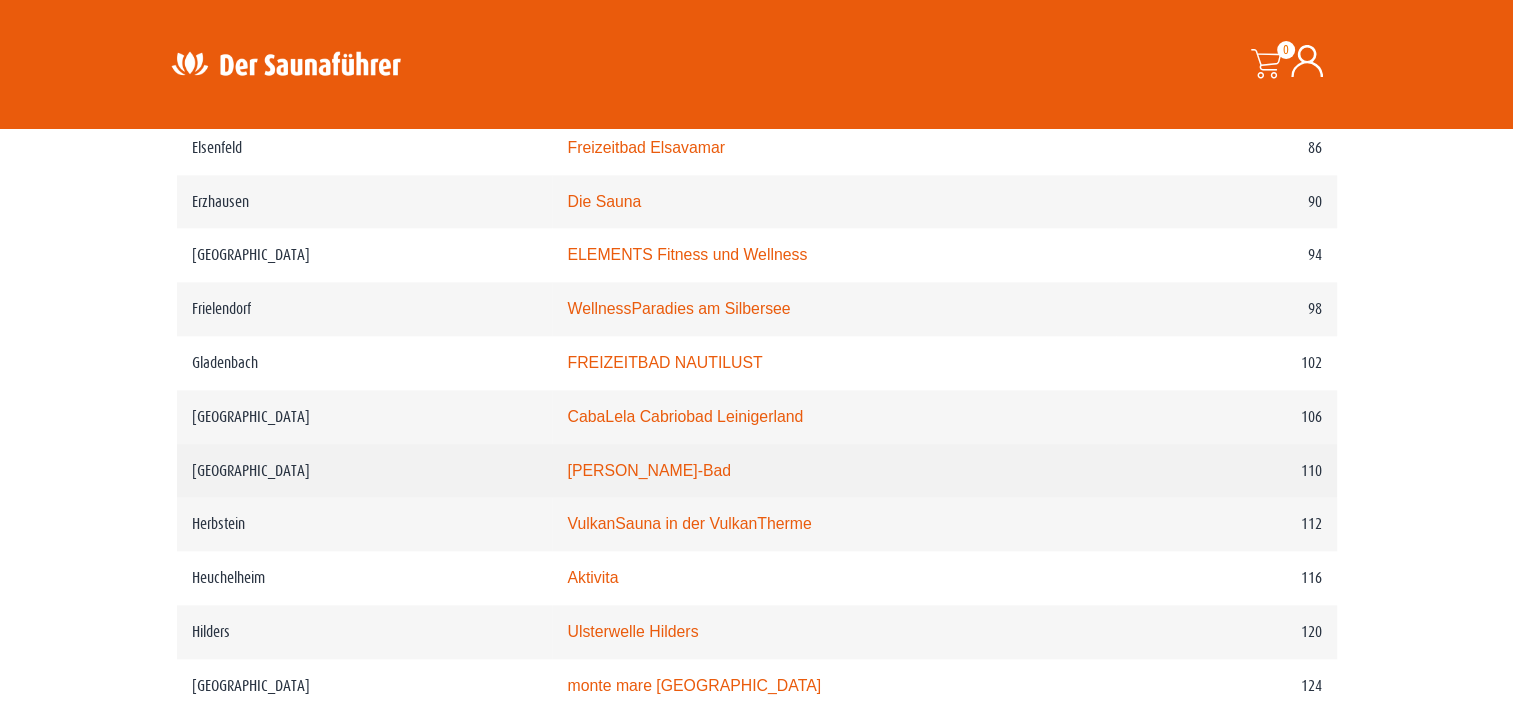 click on "Heinrich-Fischer-Bad" at bounding box center [649, 470] 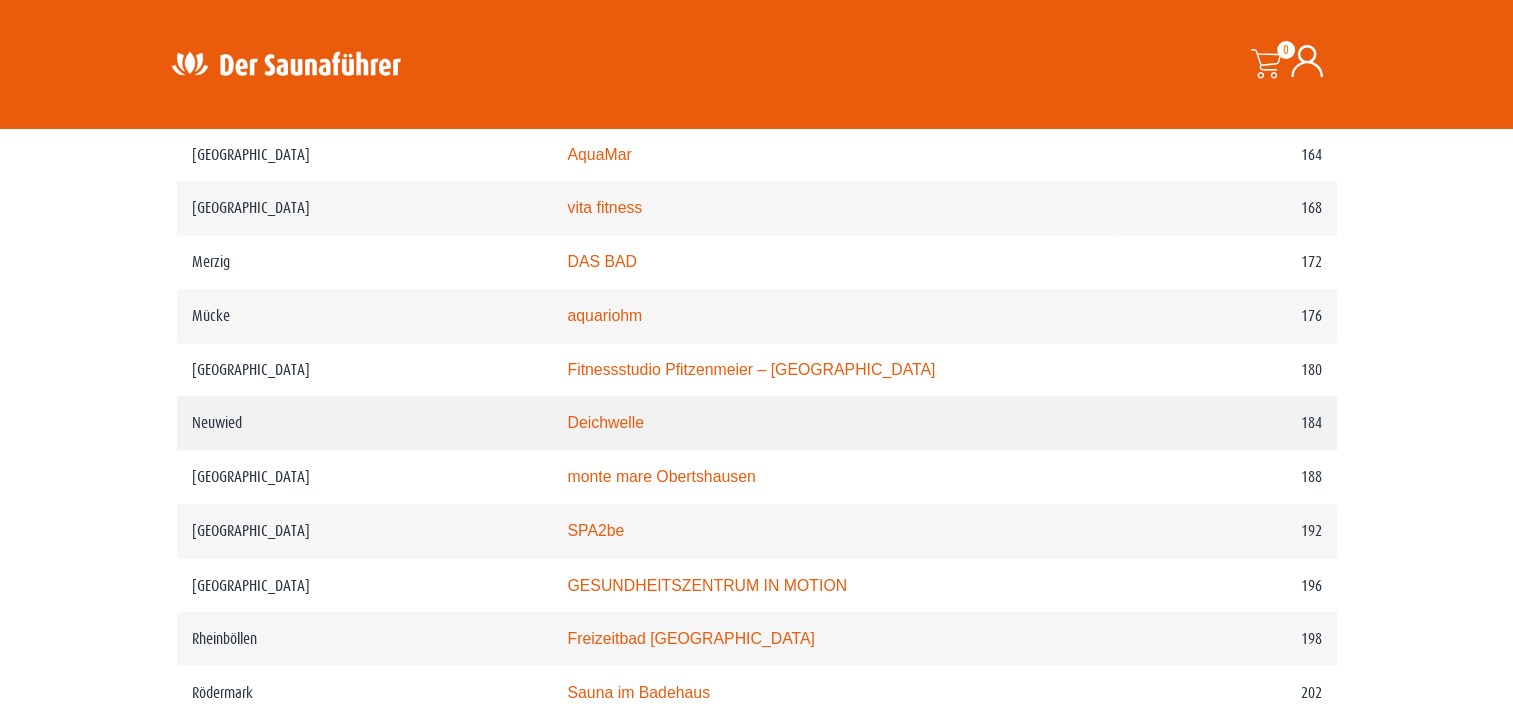 scroll, scrollTop: 3300, scrollLeft: 0, axis: vertical 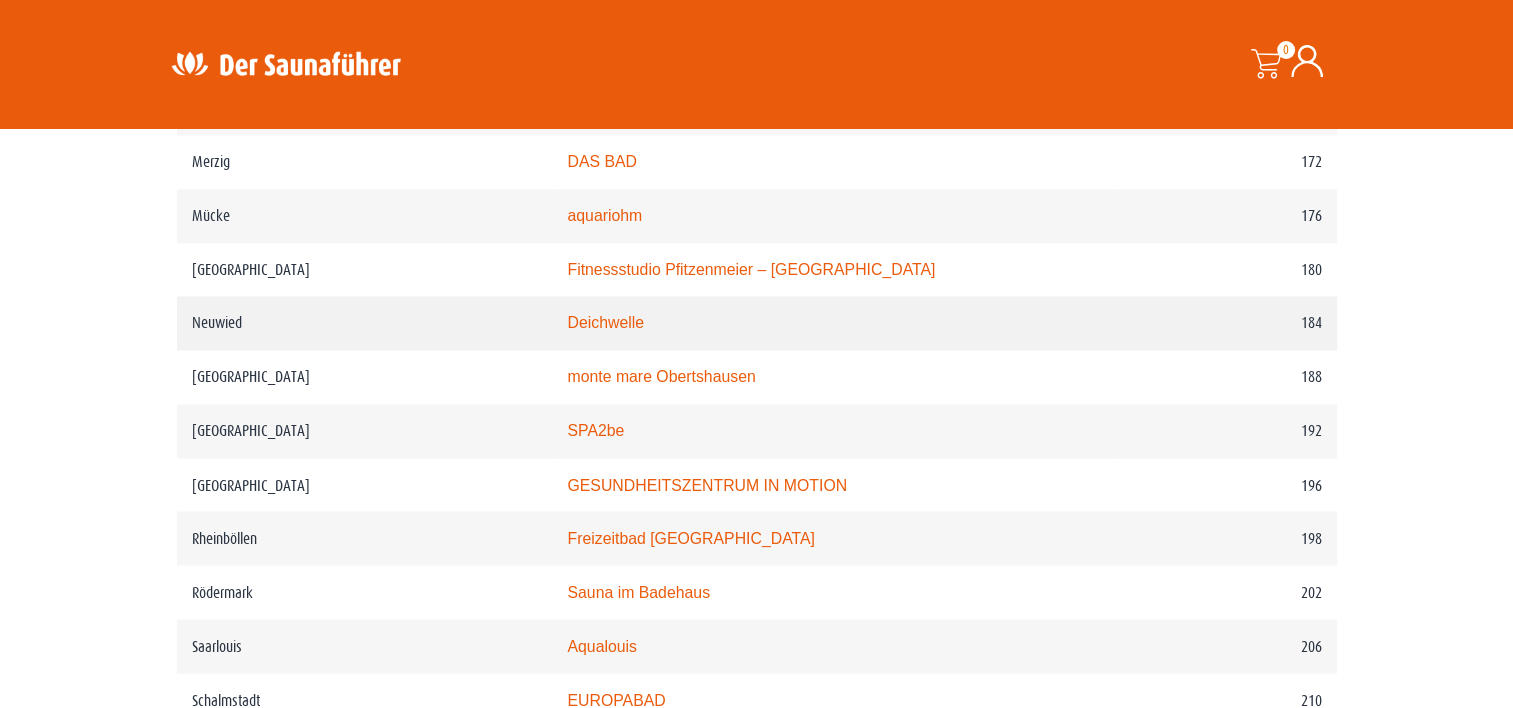 click on "Deichwelle" at bounding box center [605, 322] 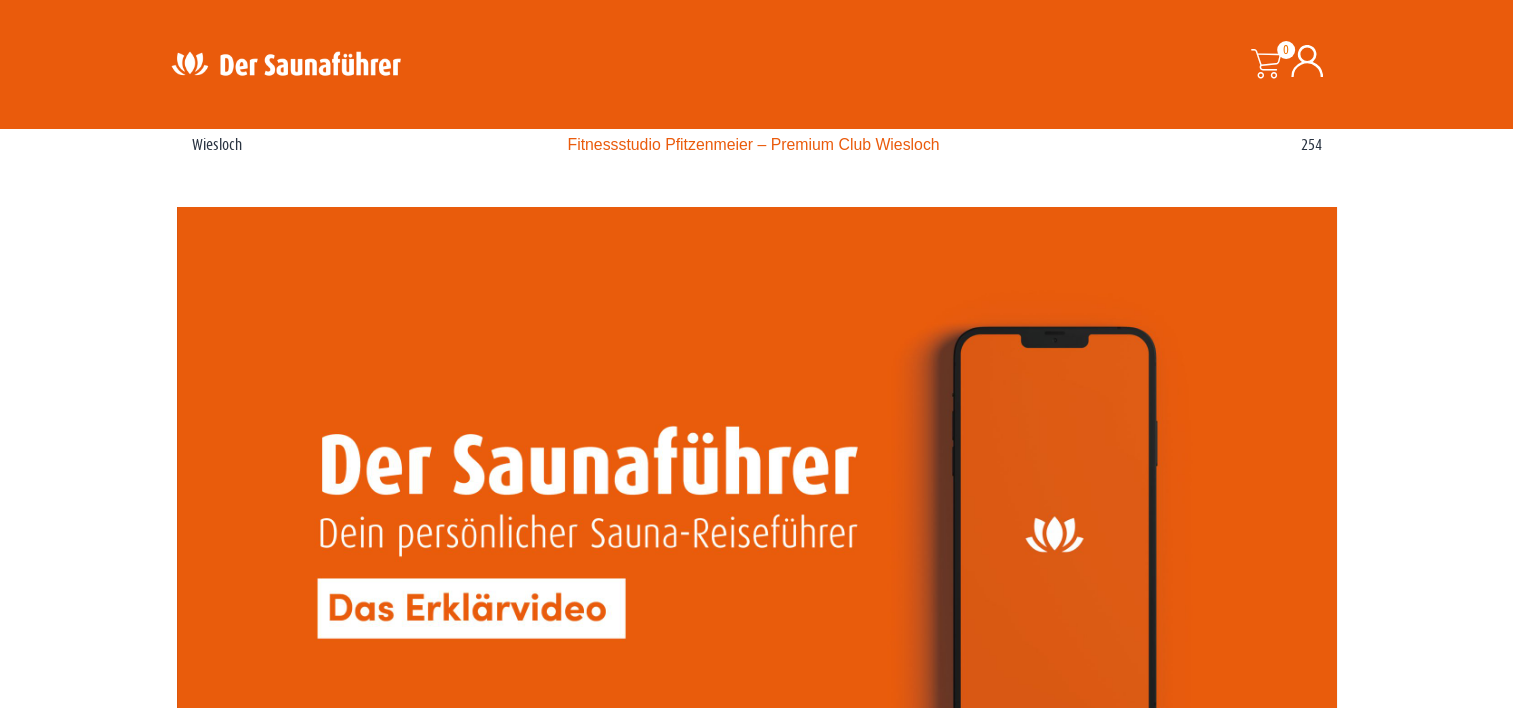 scroll, scrollTop: 5034, scrollLeft: 0, axis: vertical 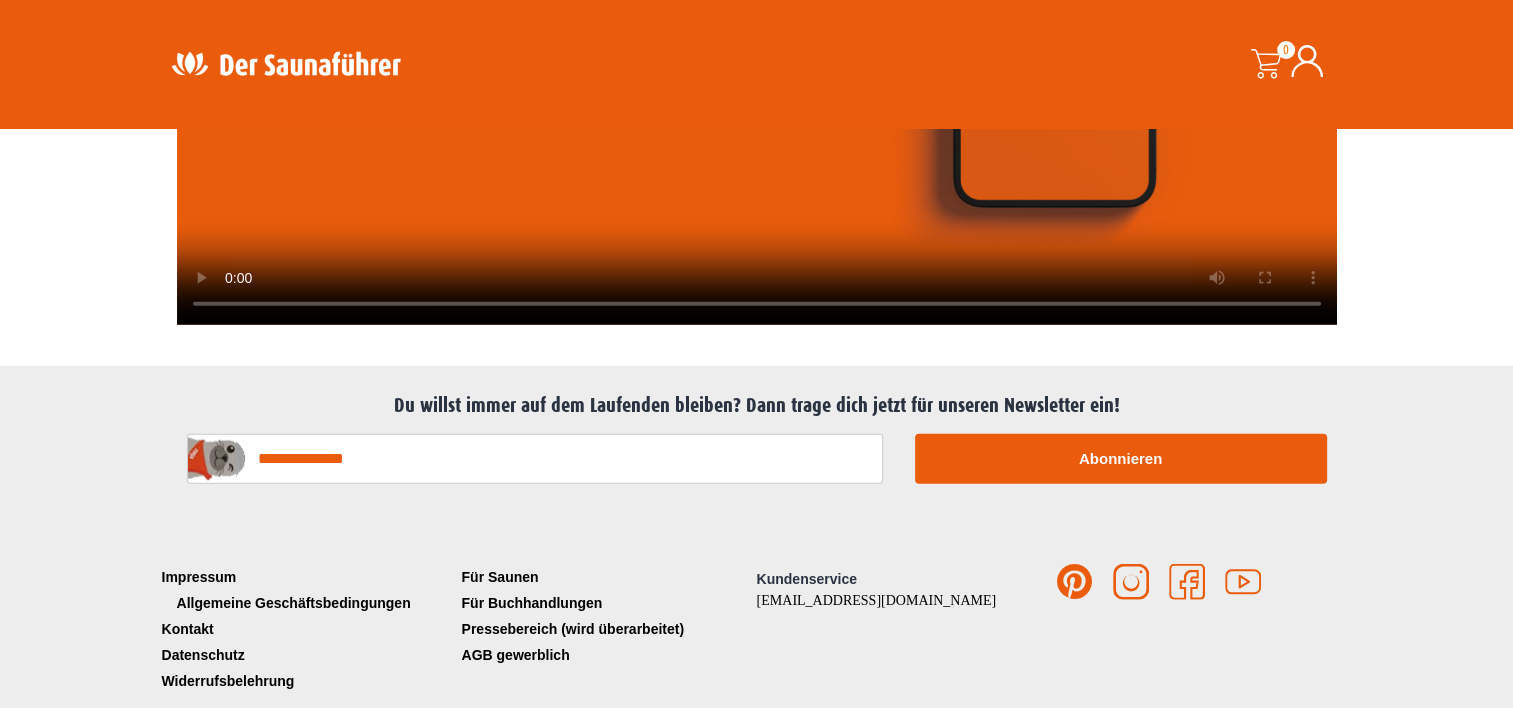 click on "Allgemeine Geschäftsbedingungen" 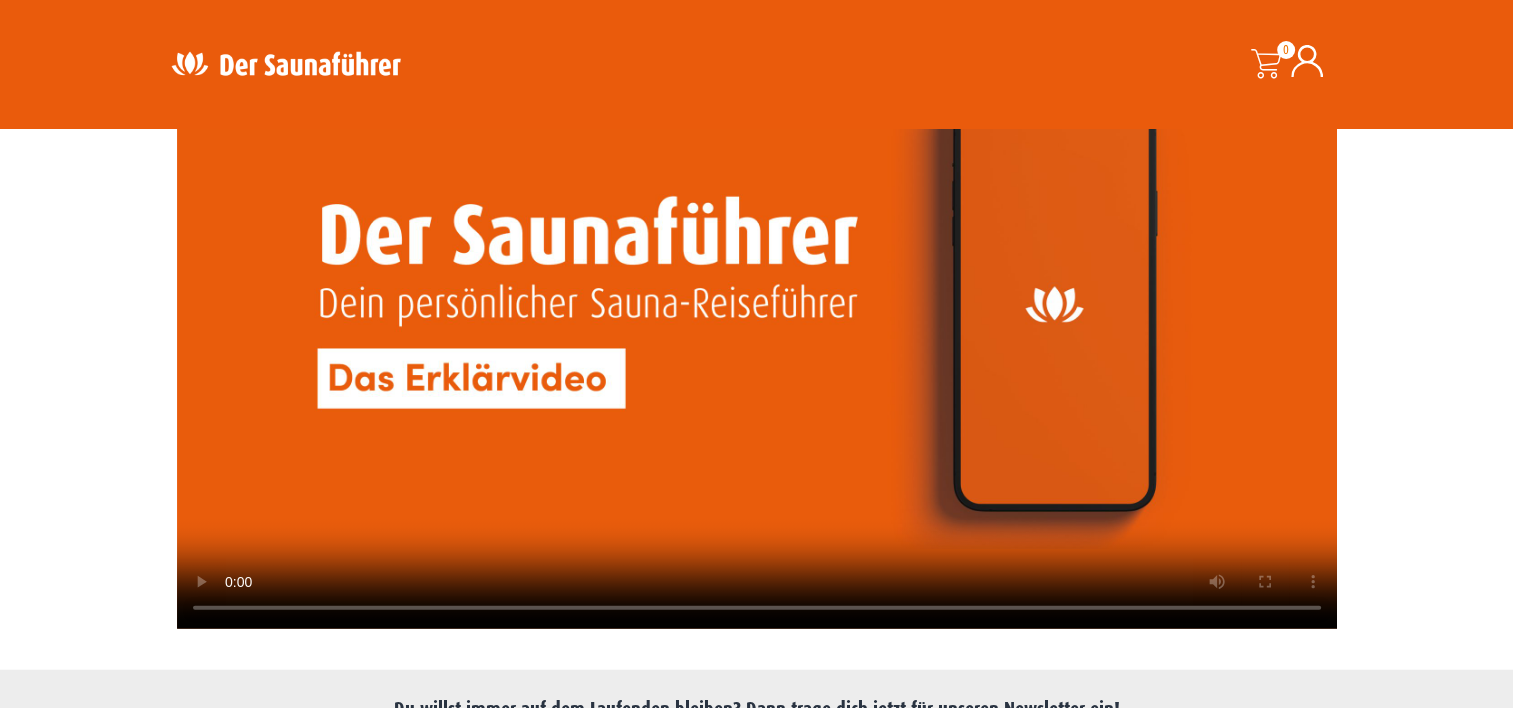 scroll, scrollTop: 4734, scrollLeft: 0, axis: vertical 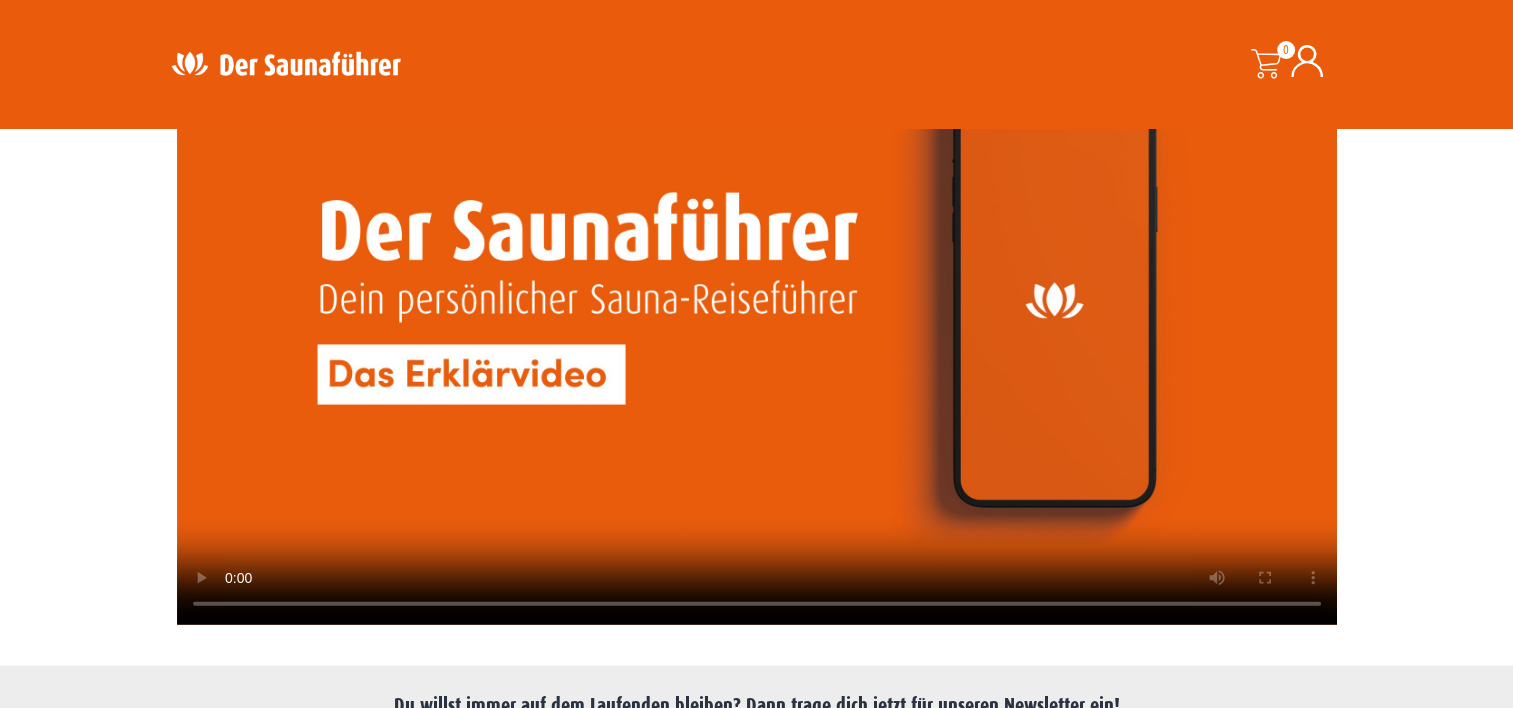 type 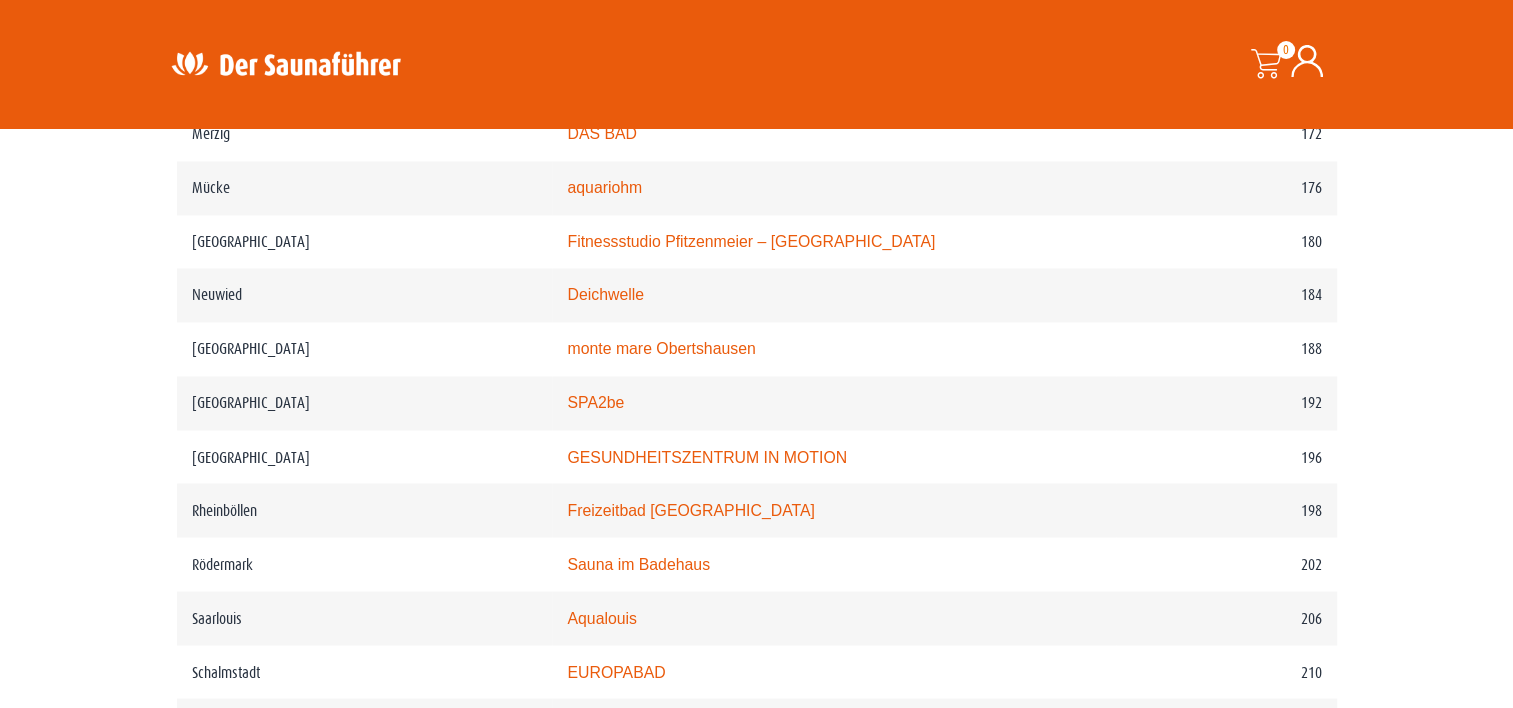 scroll, scrollTop: 3034, scrollLeft: 0, axis: vertical 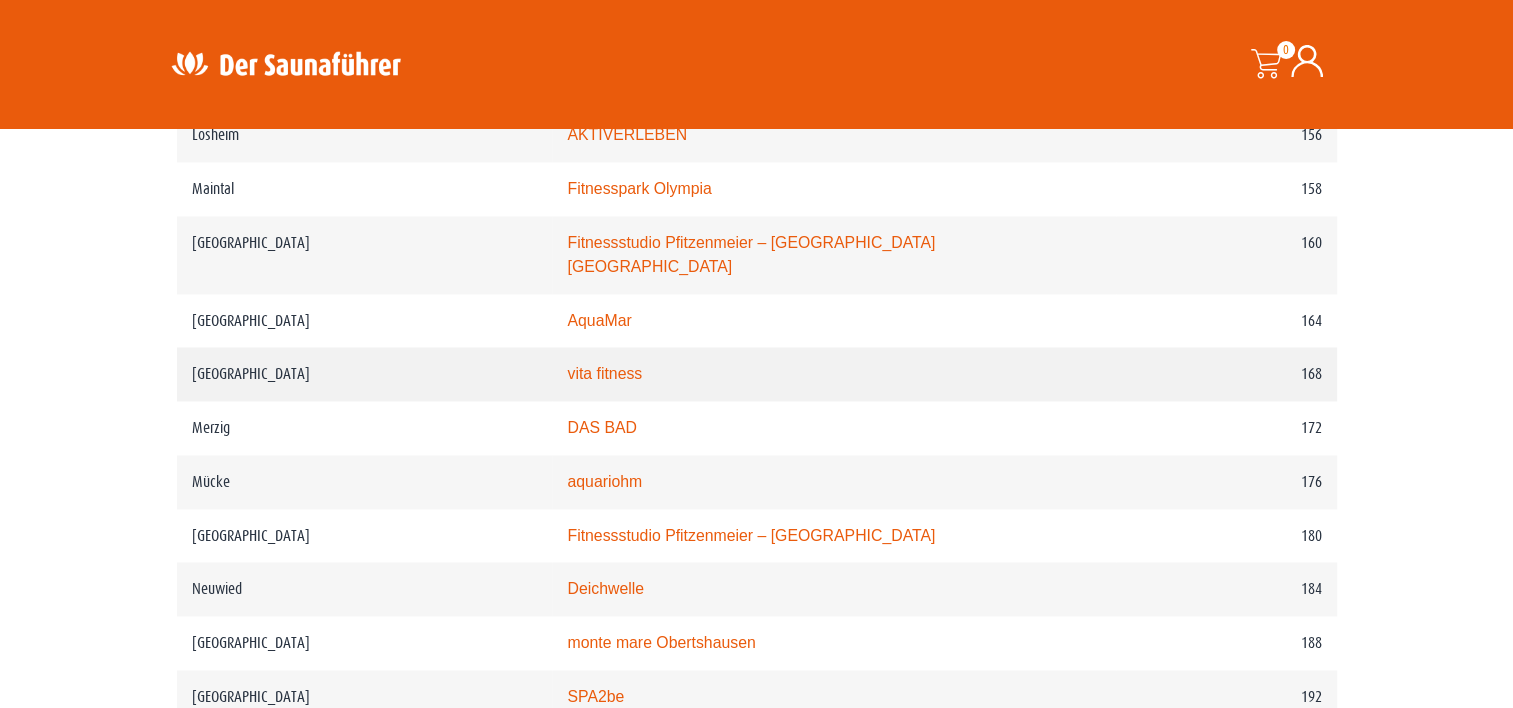 click on "vita fitness" at bounding box center (604, 373) 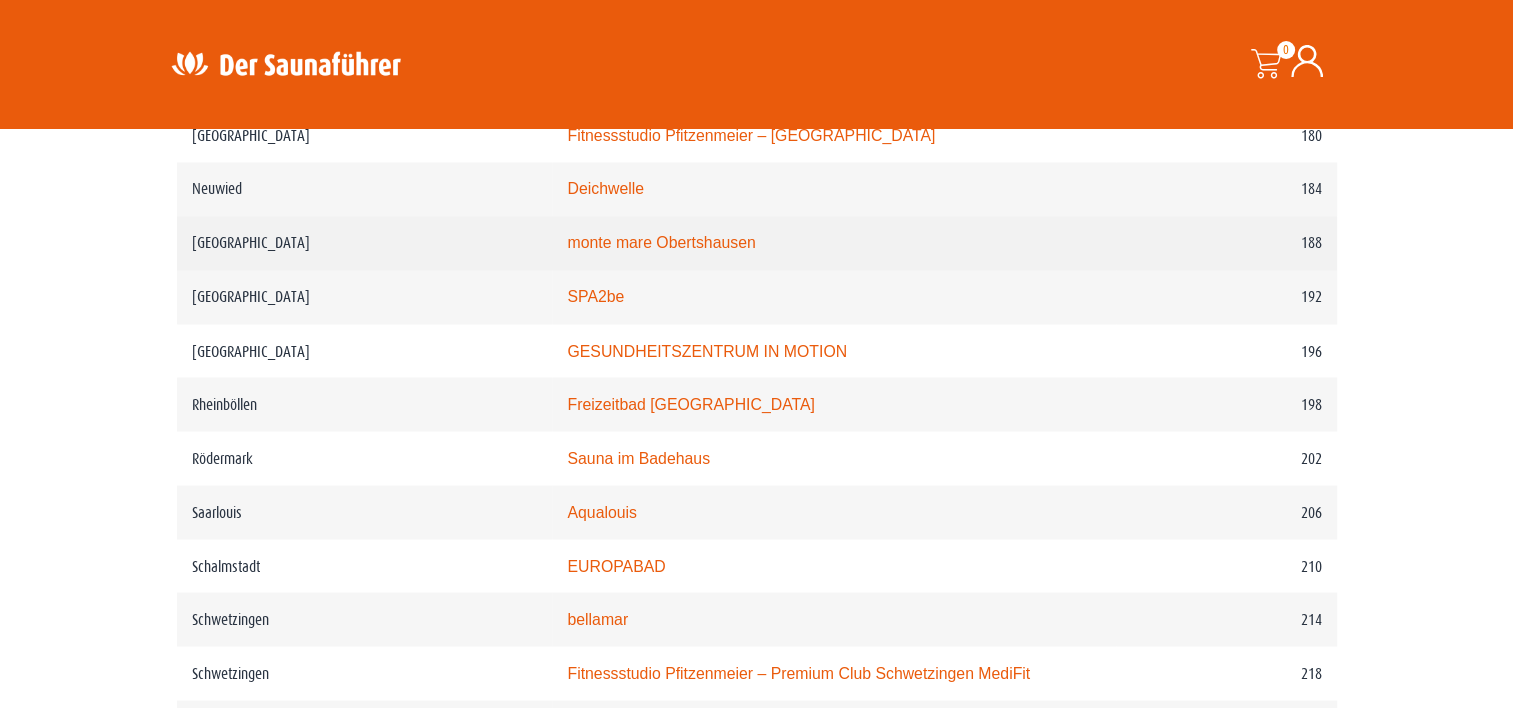 scroll, scrollTop: 3534, scrollLeft: 0, axis: vertical 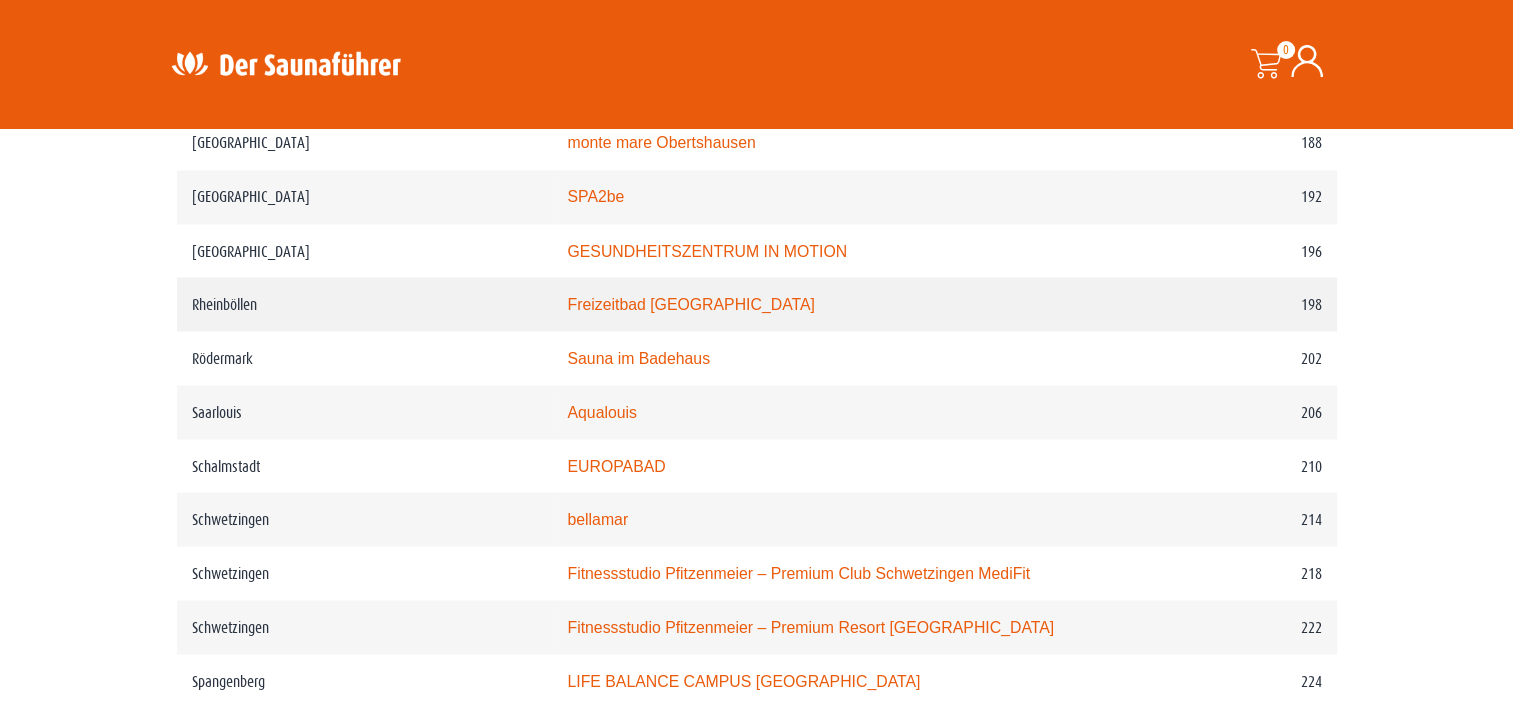 click on "Freizeitbad Rheinböllen" at bounding box center (690, 303) 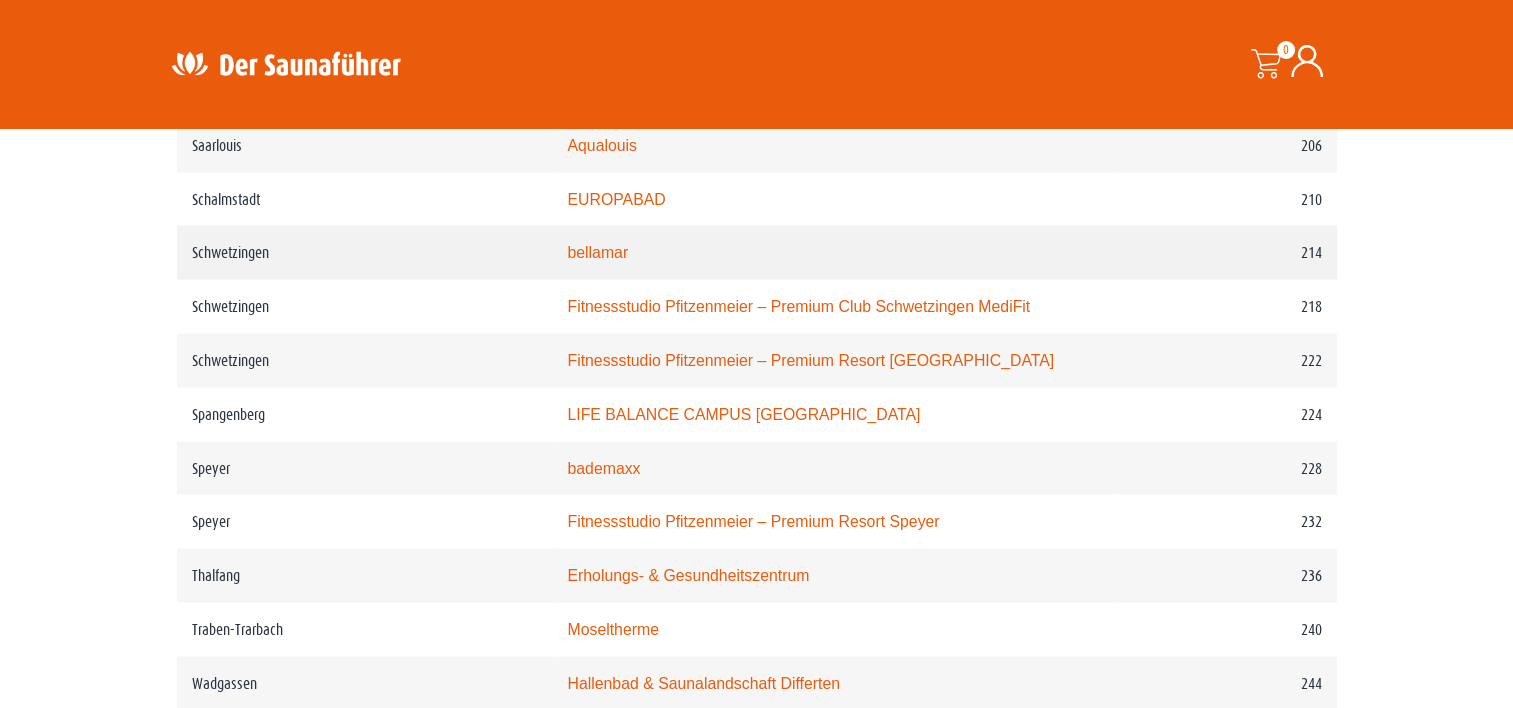 scroll, scrollTop: 3834, scrollLeft: 0, axis: vertical 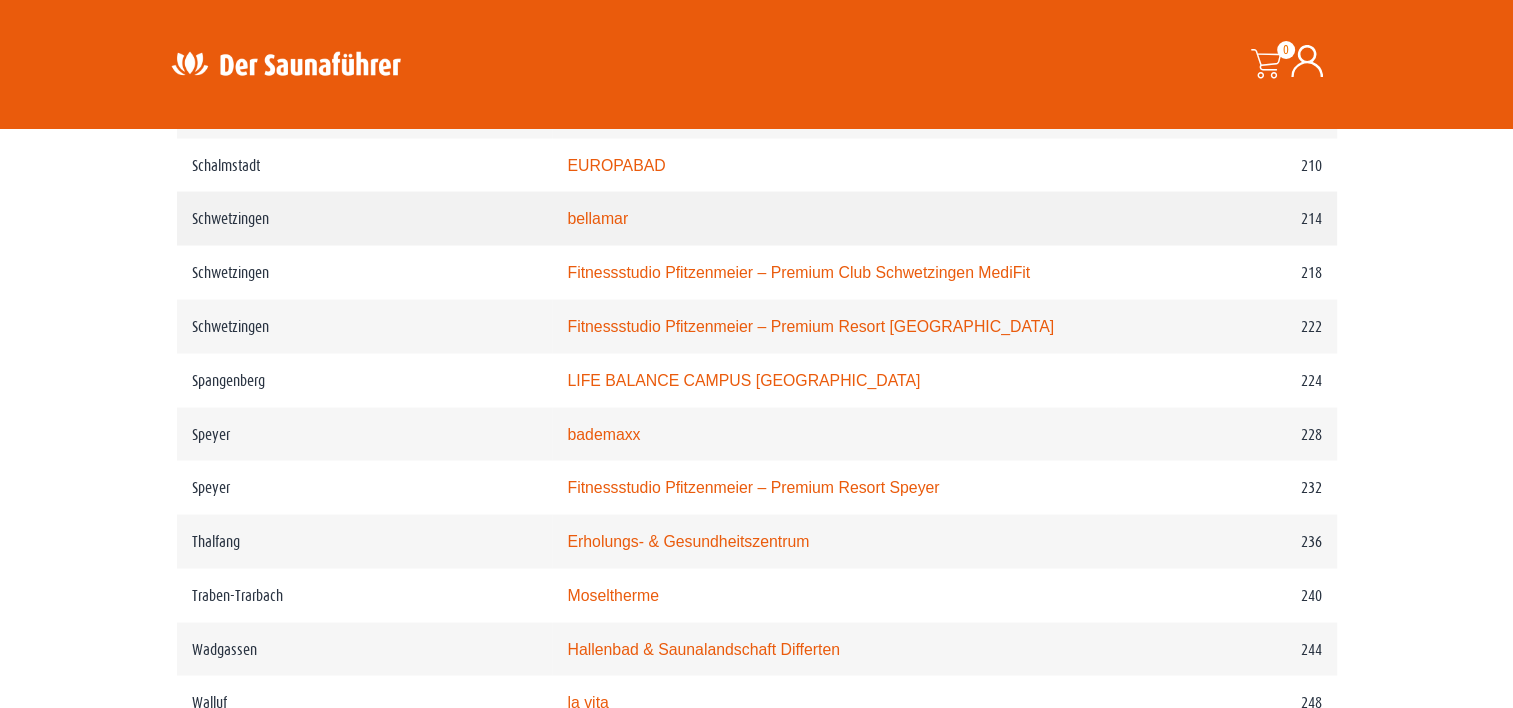 click on "bellamar" at bounding box center (597, 218) 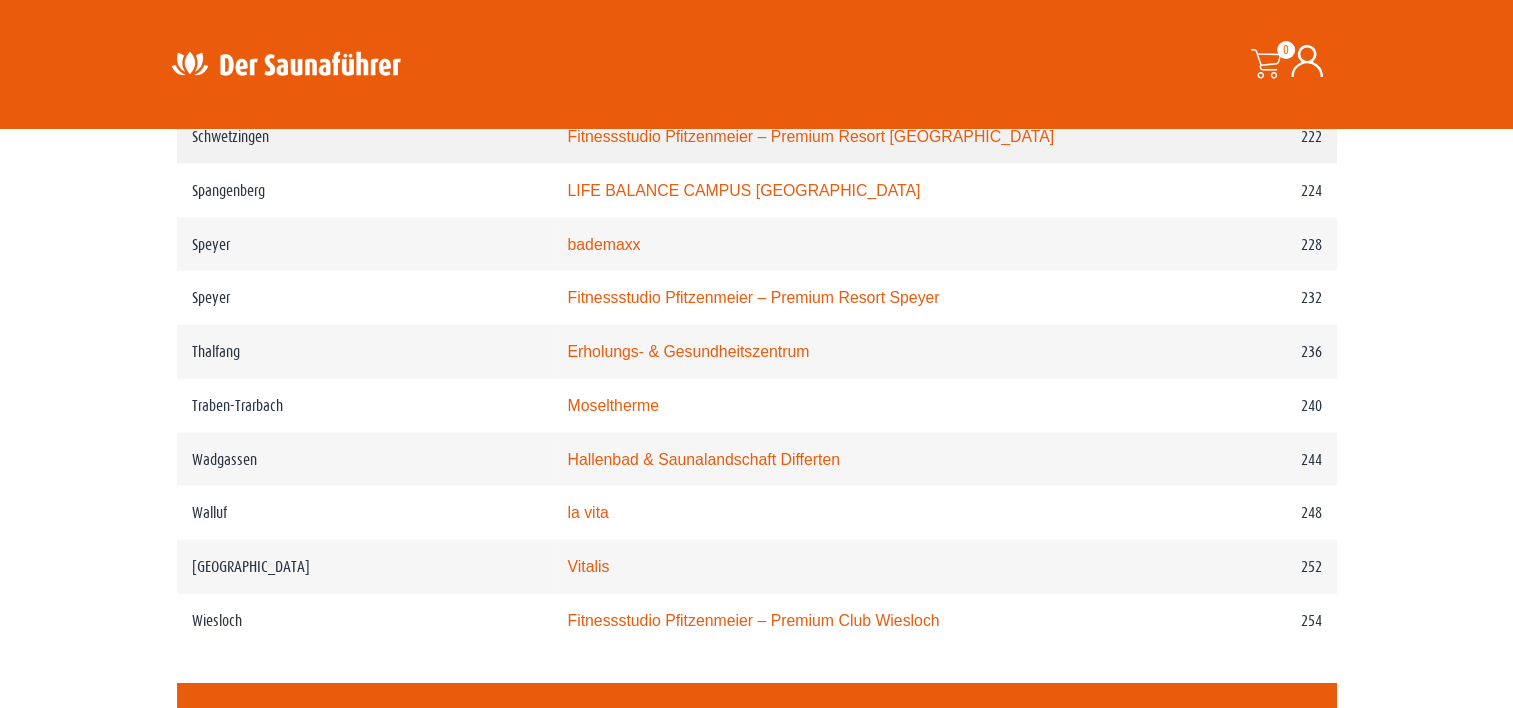 scroll, scrollTop: 4034, scrollLeft: 0, axis: vertical 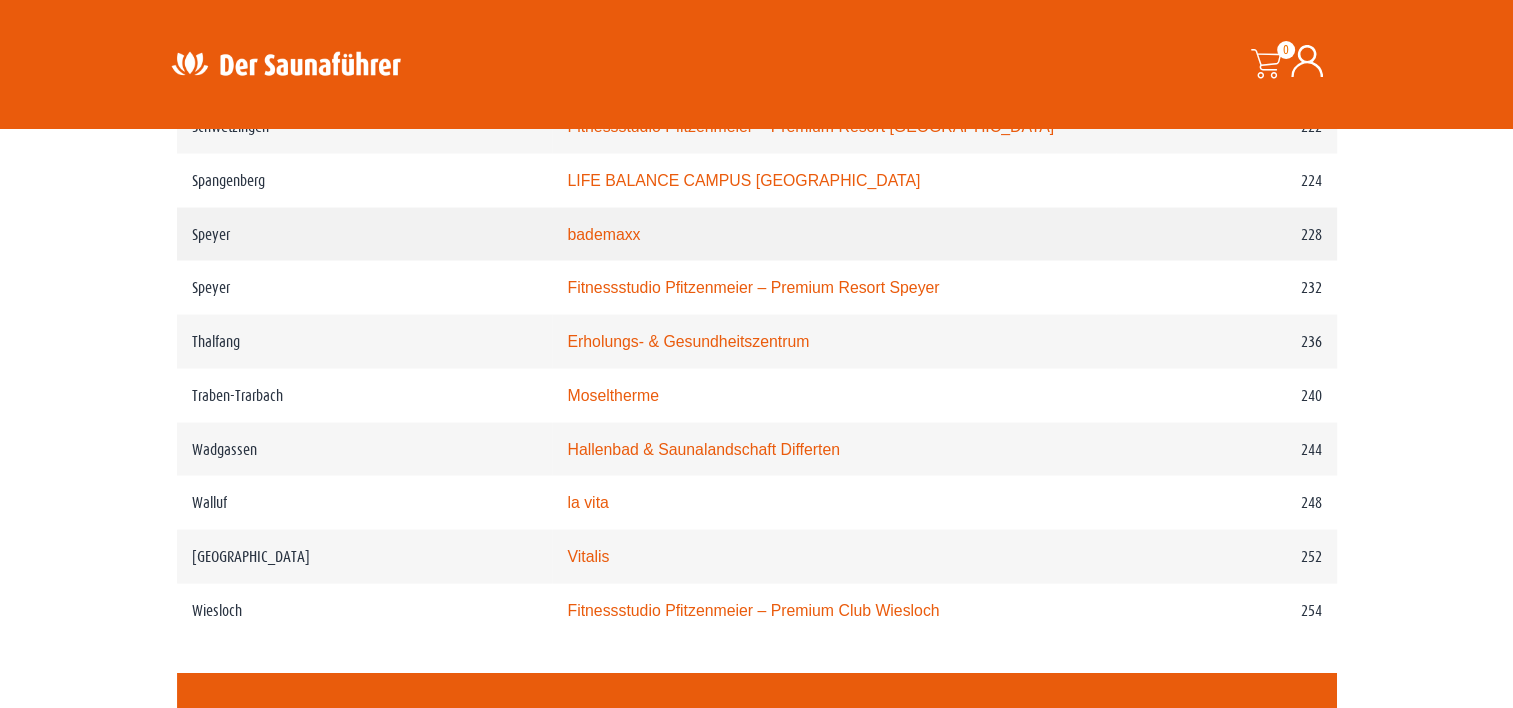 click on "bademaxx" at bounding box center [603, 234] 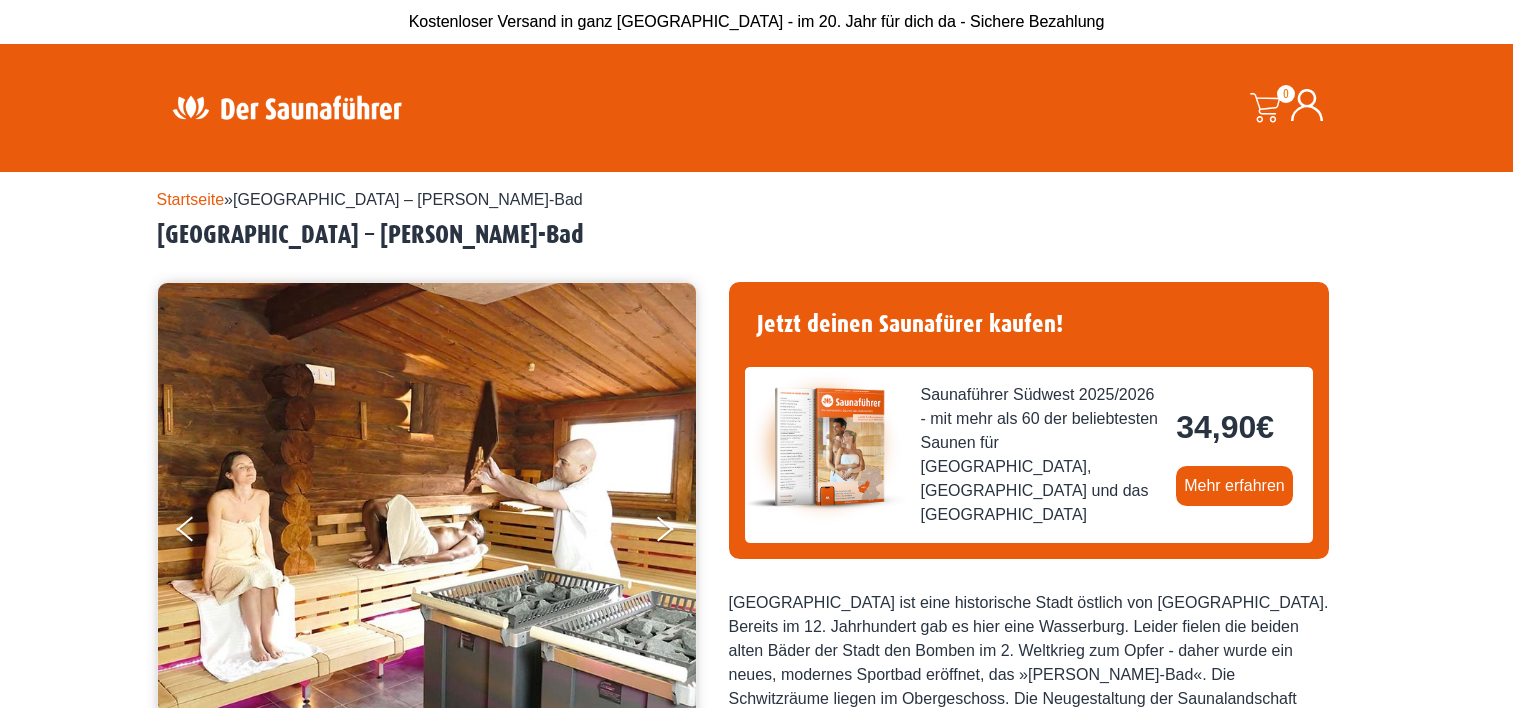 scroll, scrollTop: 0, scrollLeft: 0, axis: both 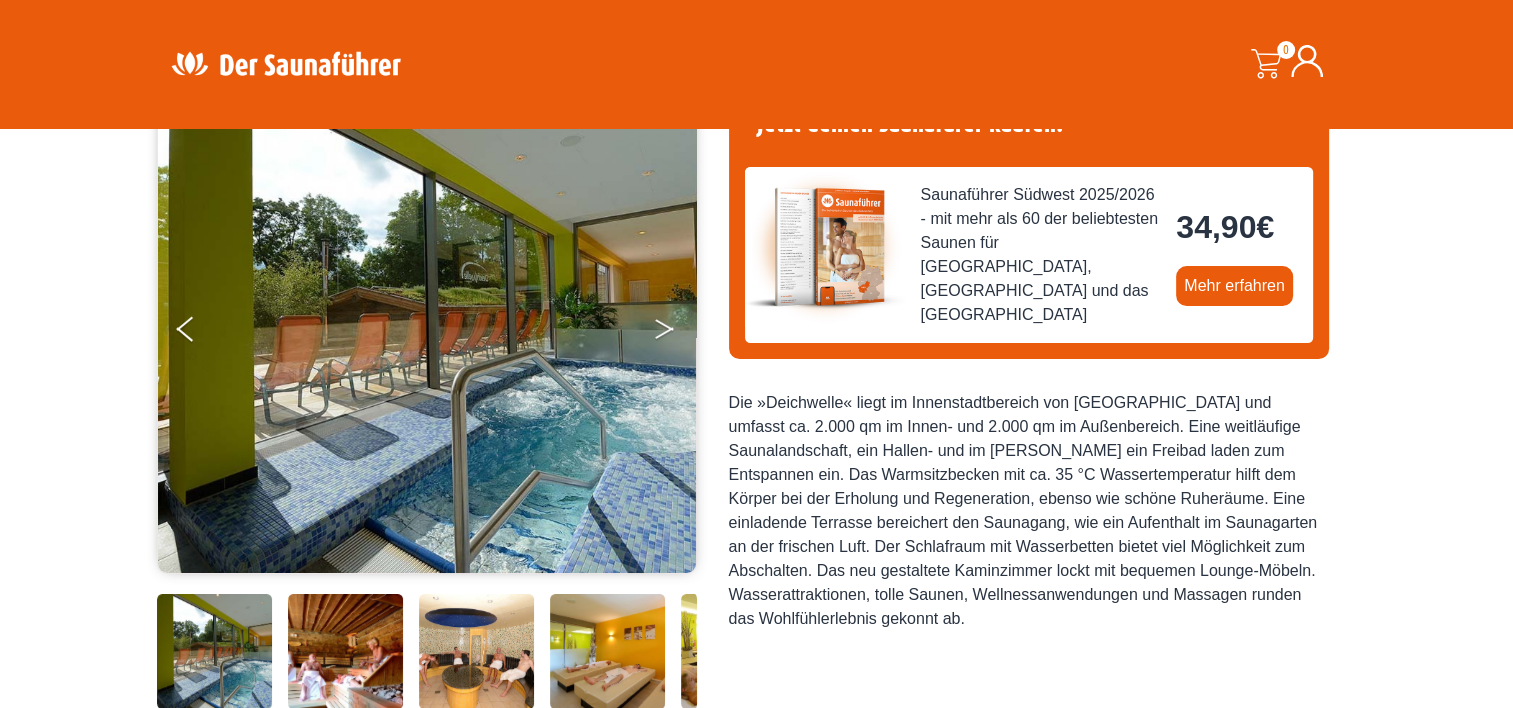 click at bounding box center [678, 333] 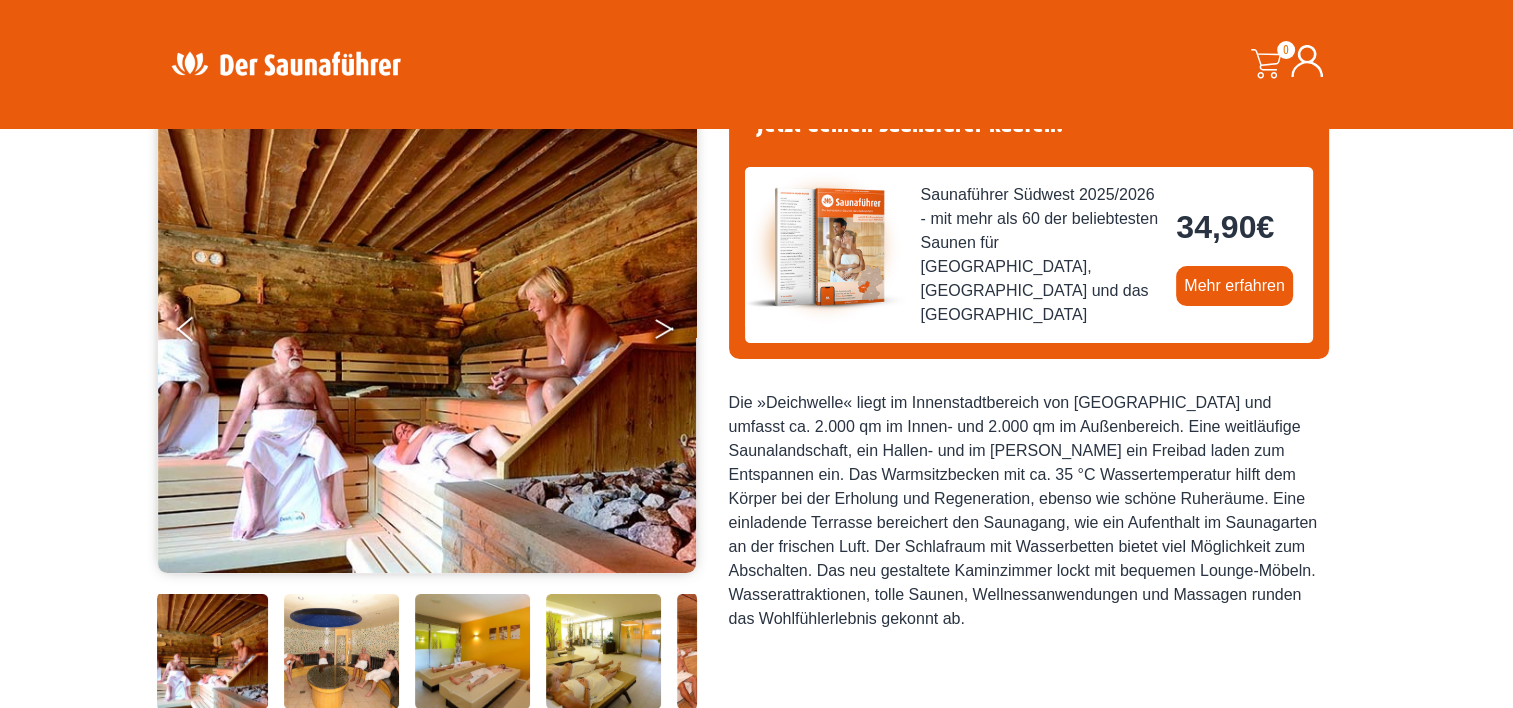 click at bounding box center [678, 333] 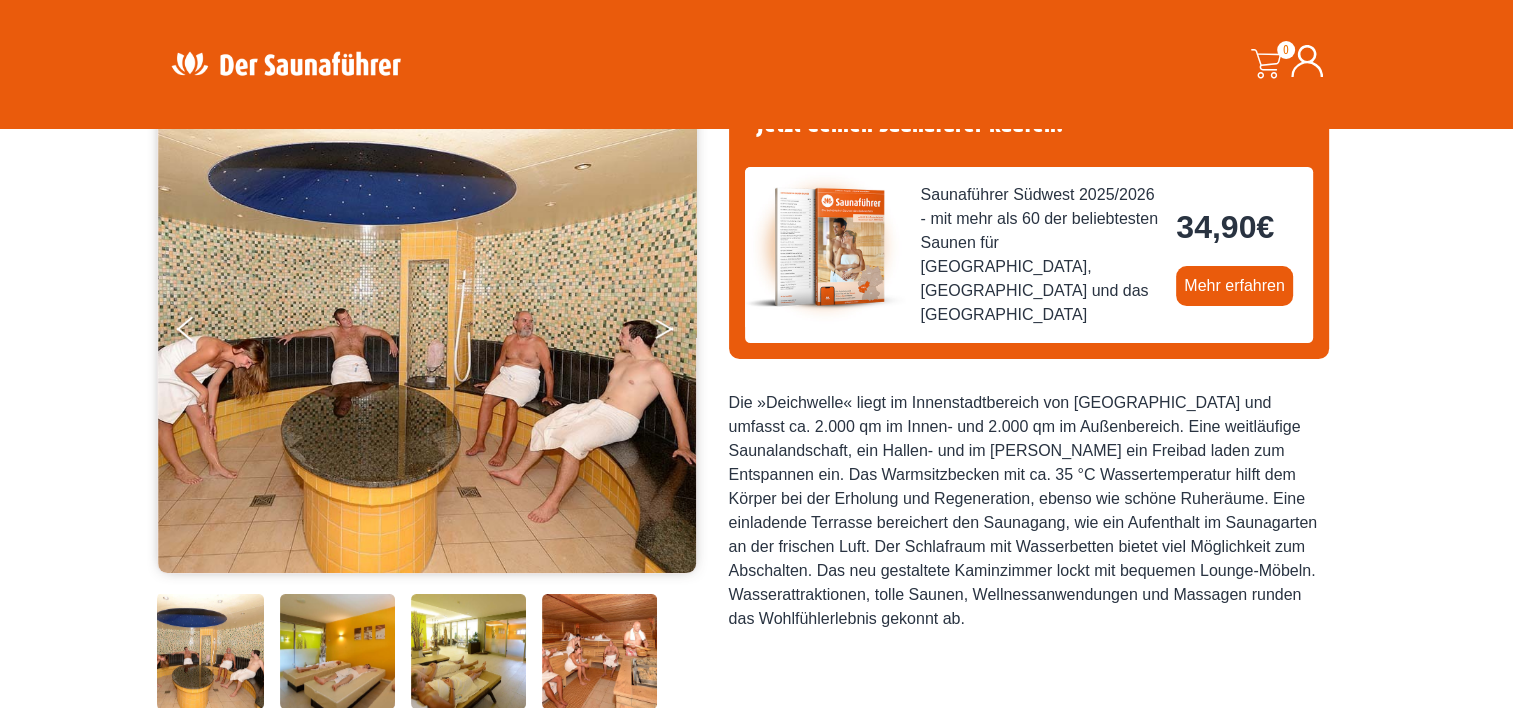 click at bounding box center (678, 333) 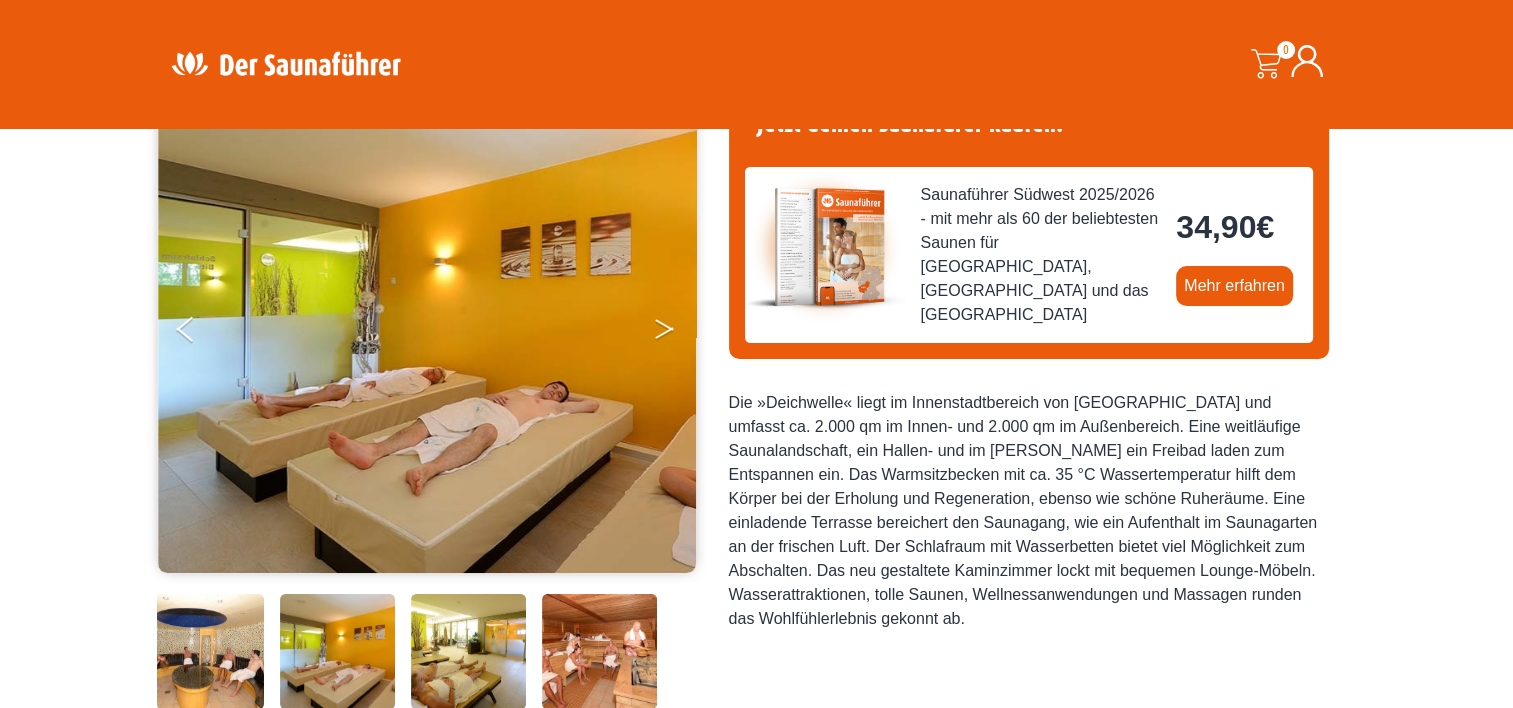 click at bounding box center (678, 333) 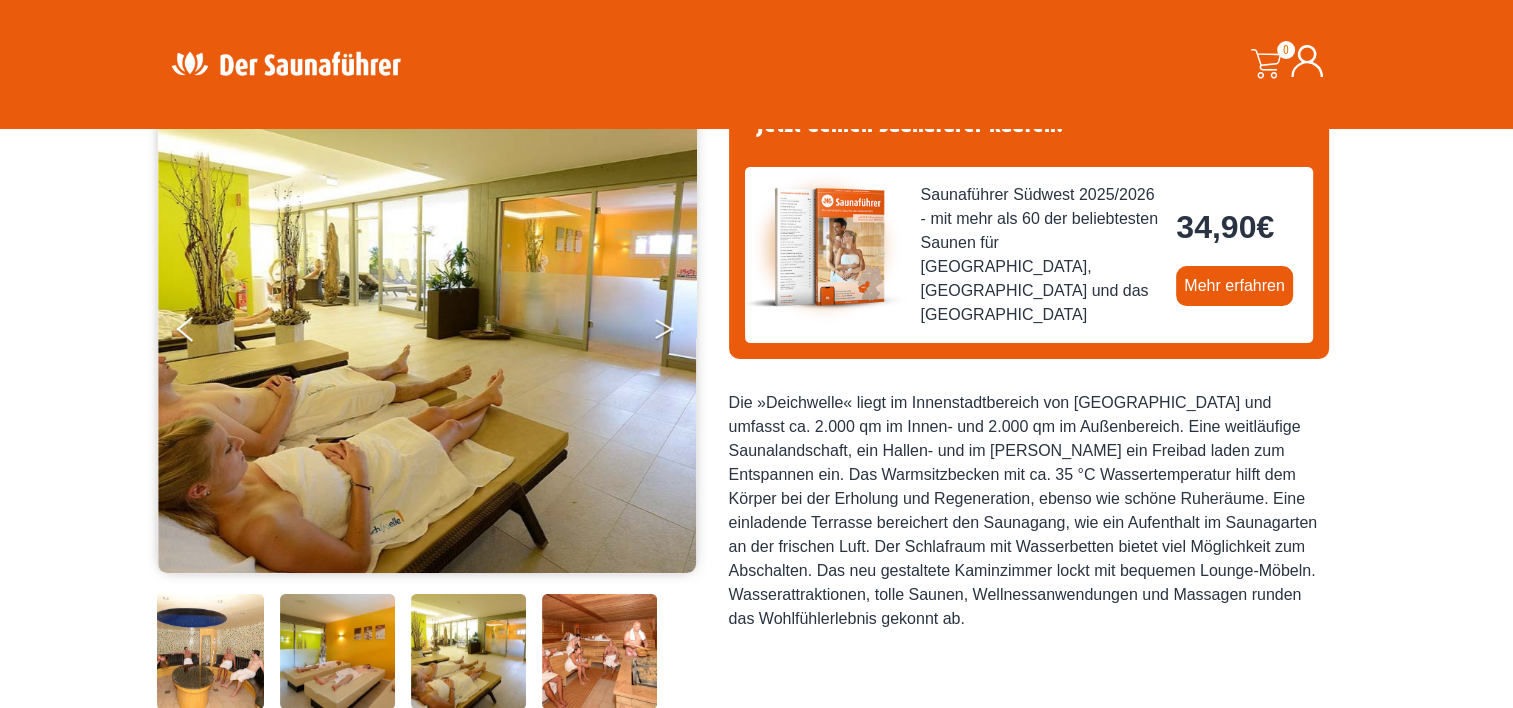 click at bounding box center (678, 333) 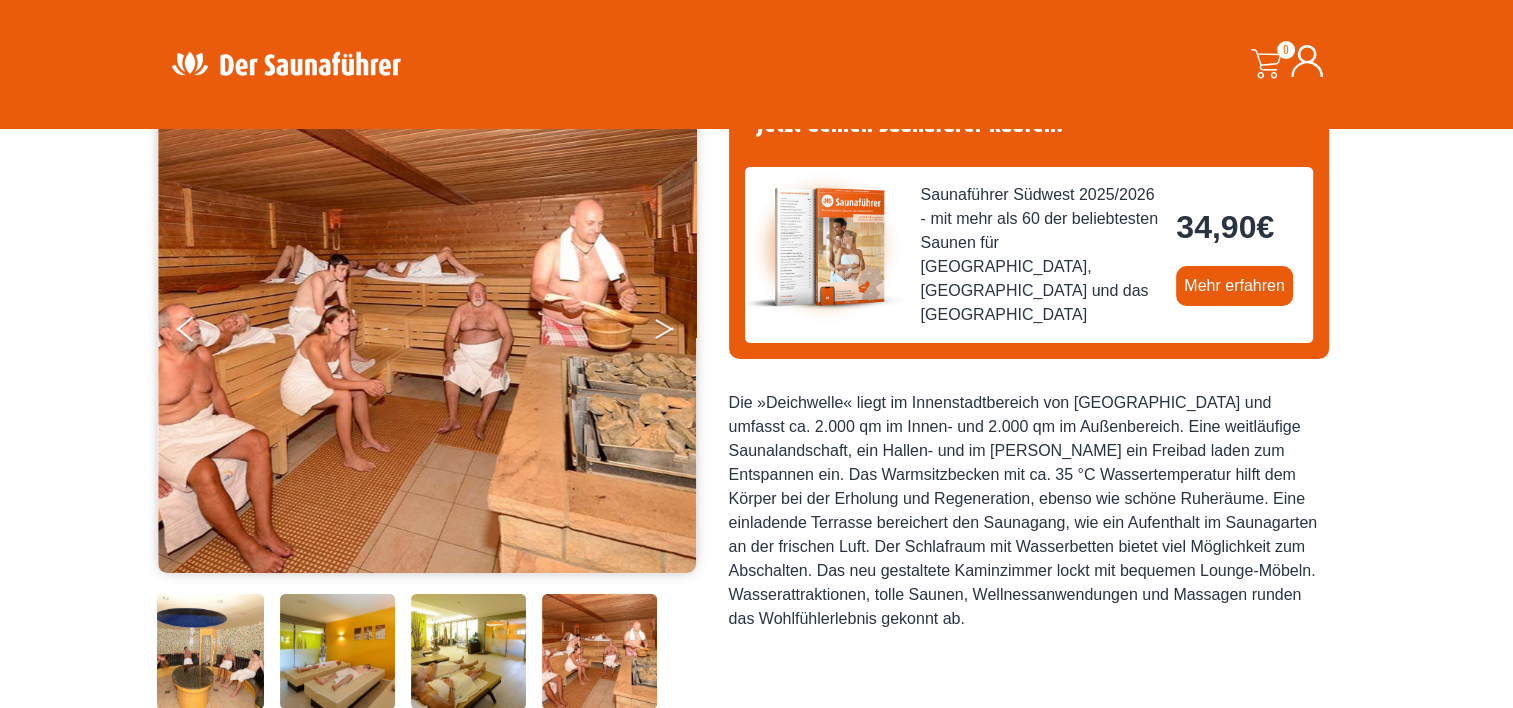 click at bounding box center (678, 333) 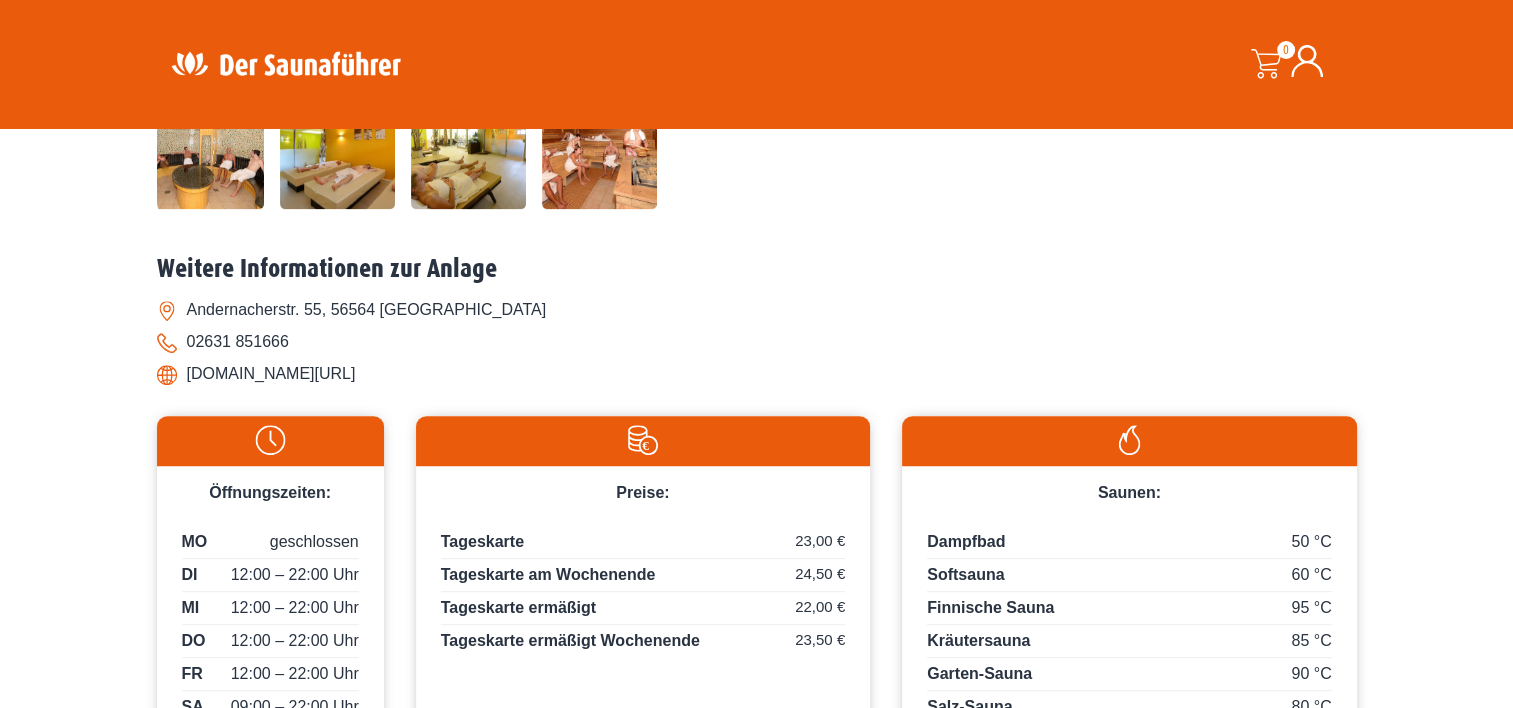 scroll, scrollTop: 900, scrollLeft: 0, axis: vertical 